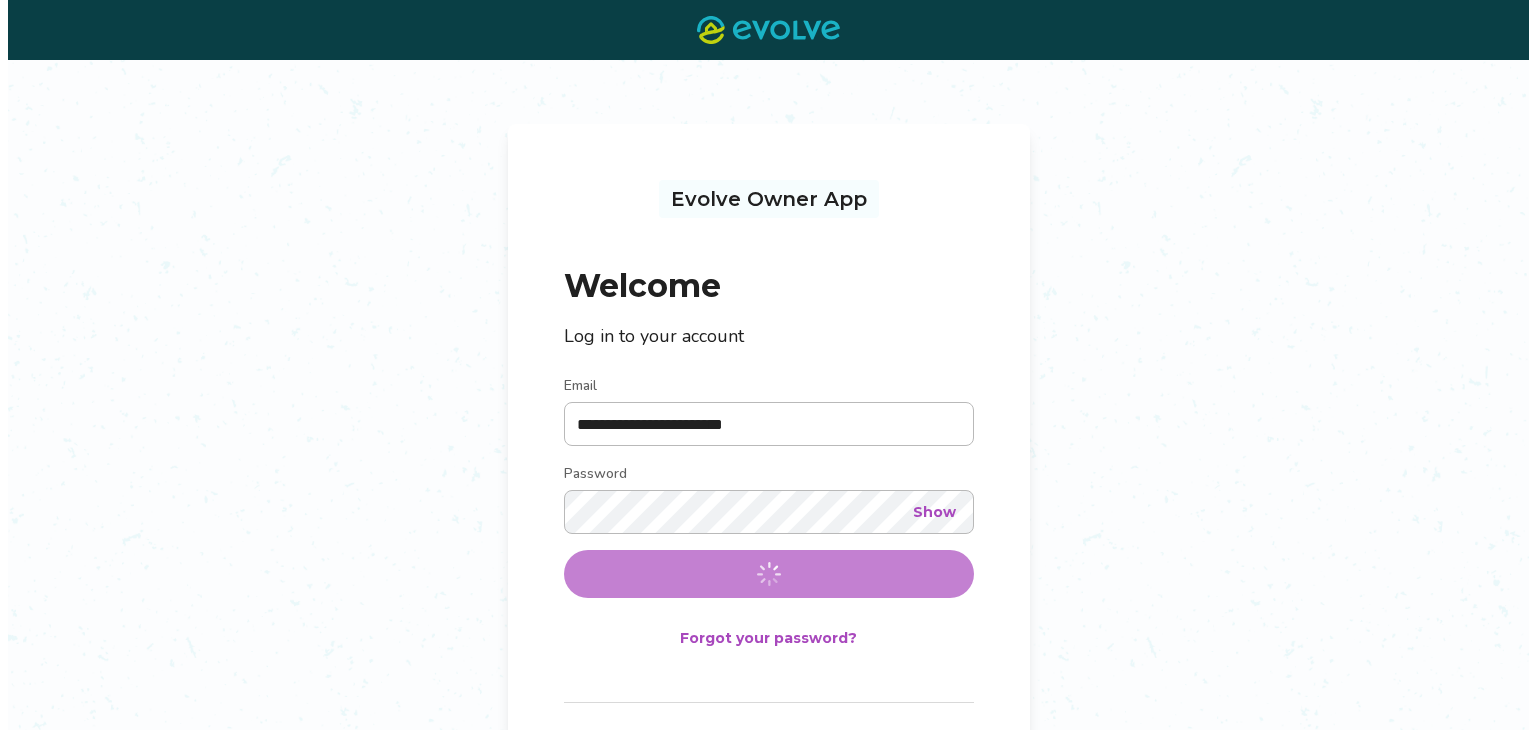 scroll, scrollTop: 0, scrollLeft: 0, axis: both 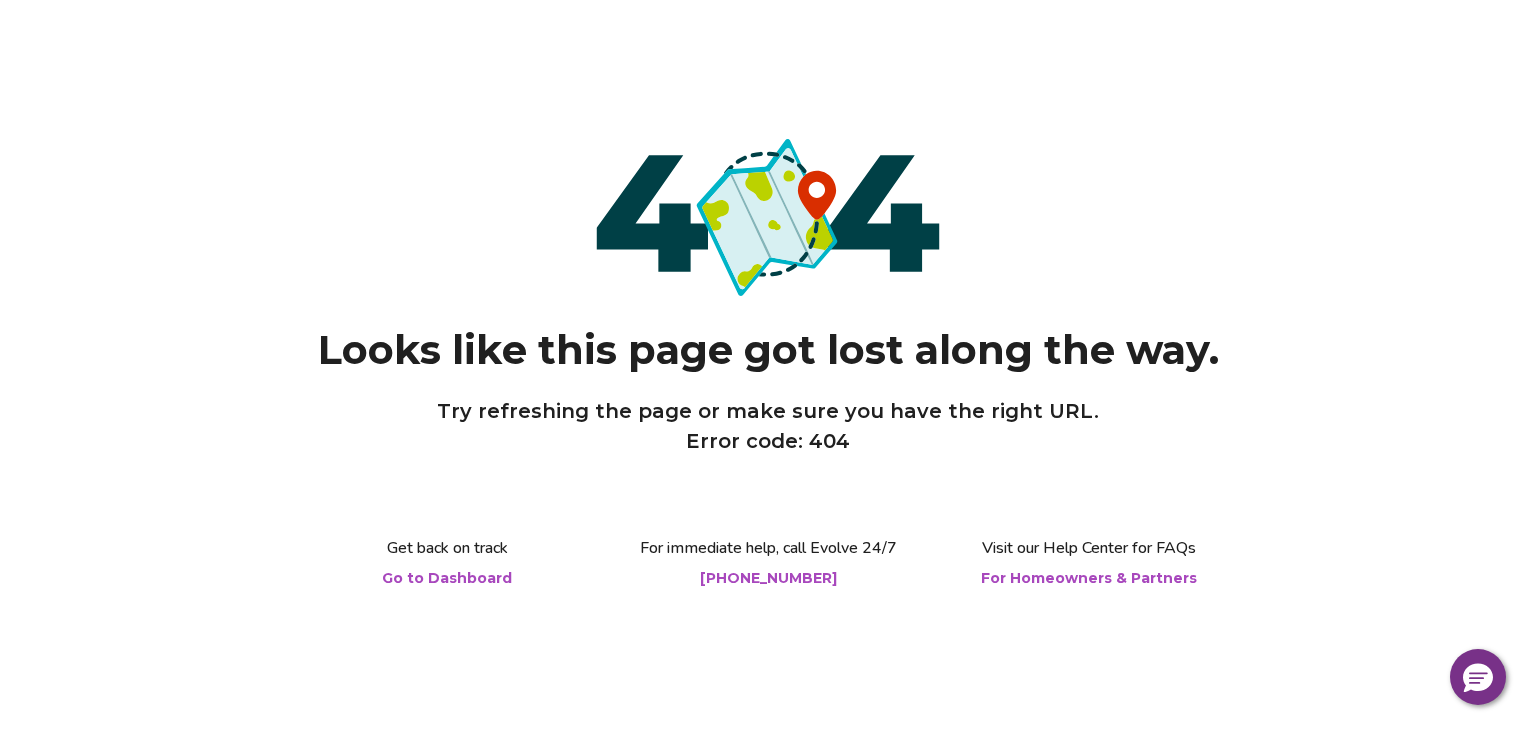 click on "Go to Dashboard" at bounding box center (447, 578) 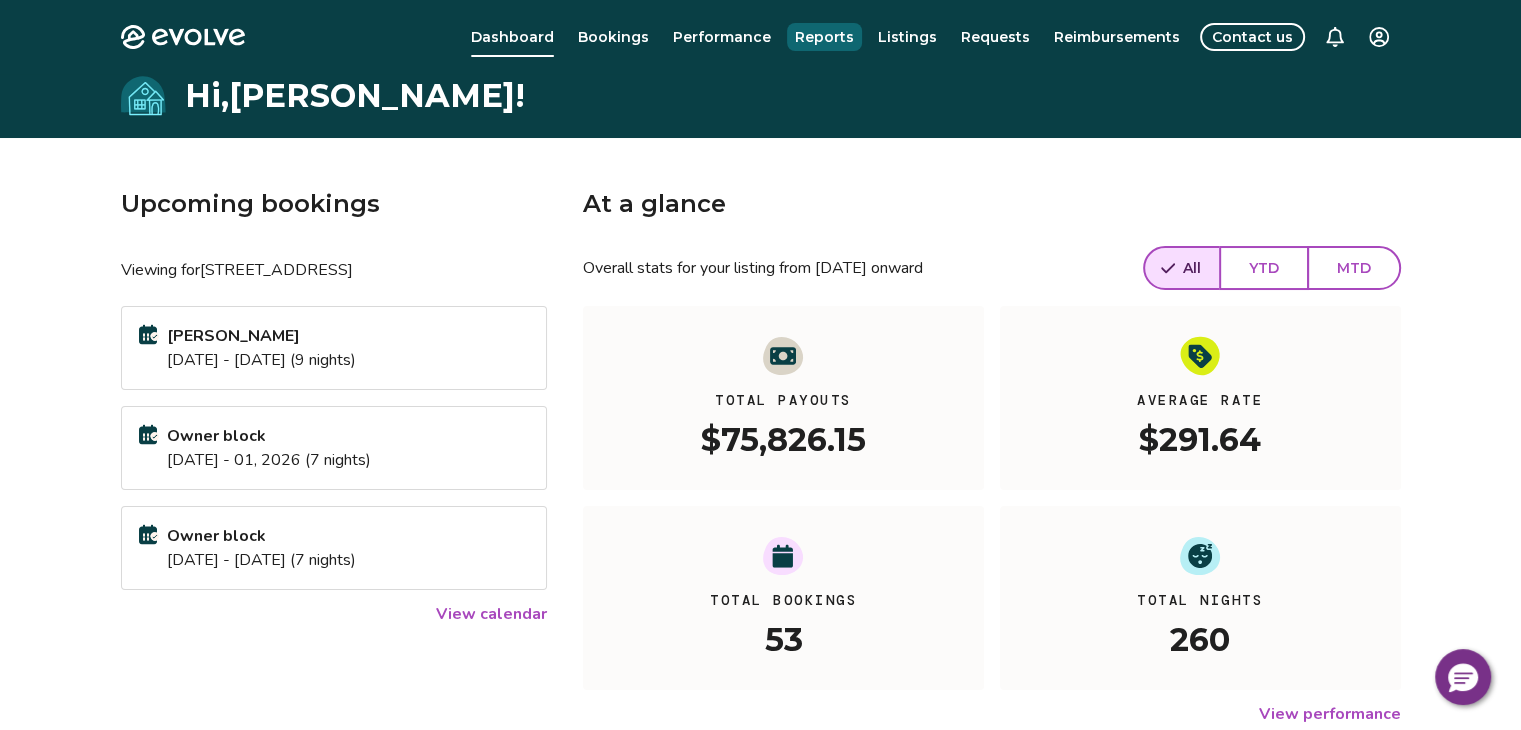 click on "Reports" at bounding box center (824, 37) 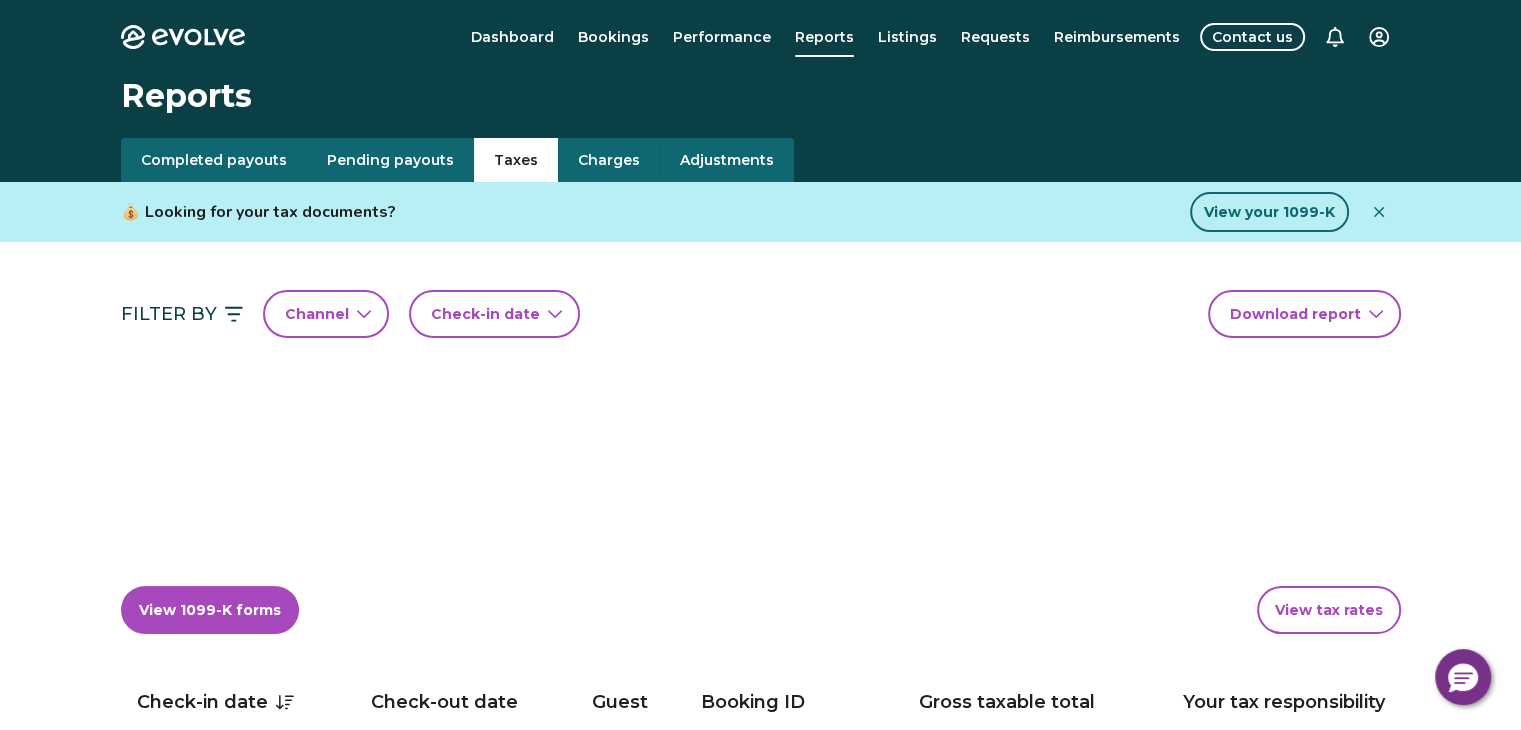 click on "Taxes" at bounding box center [516, 160] 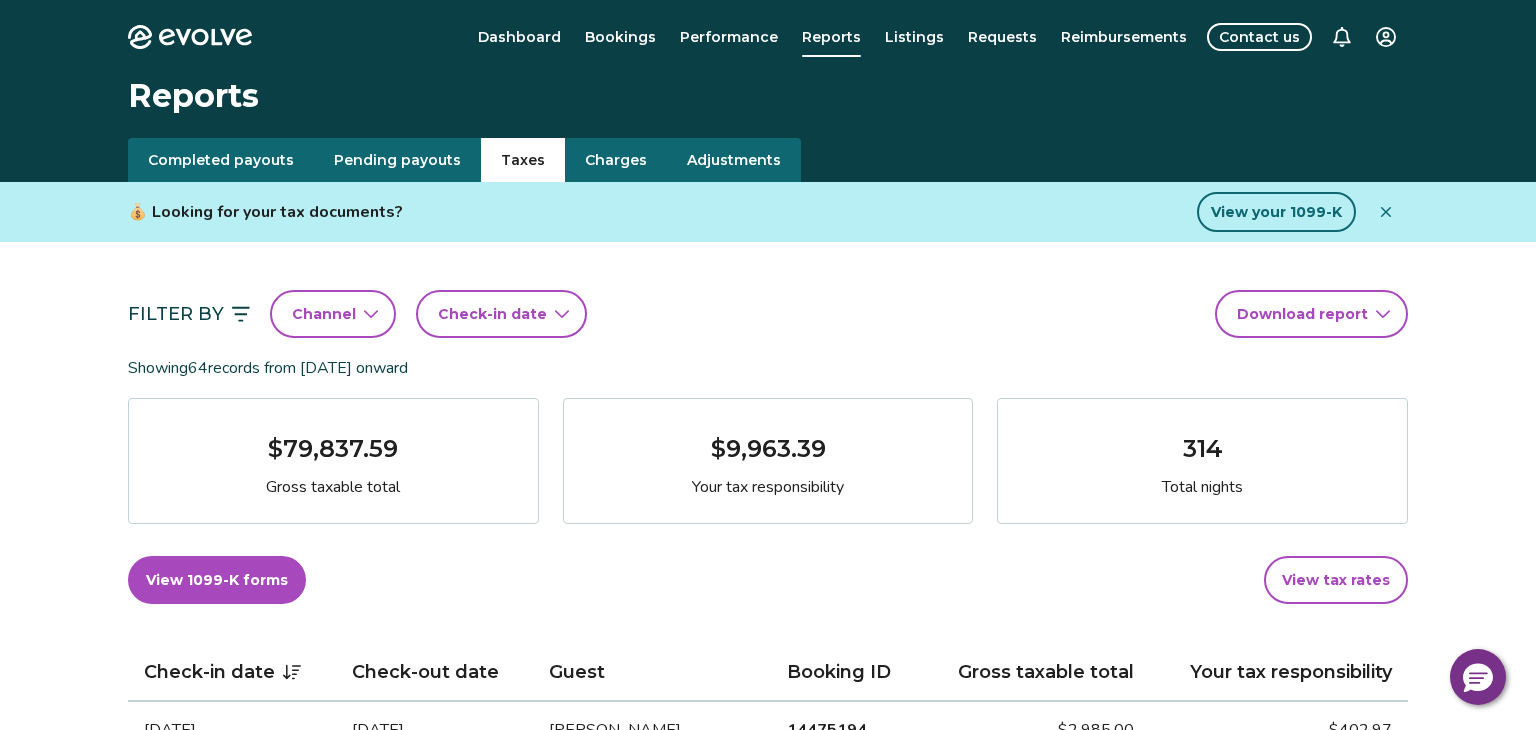 click on "Evolve Dashboard Bookings Performance Reports Listings Requests Reimbursements Contact us Reports Completed payouts Pending payouts Taxes Charges Adjustments 💰 Looking for your tax documents? View your 1099-K Filter By  Channel Check-in date Download   report Showing  64  records    from [DATE] onward $79,837.59 Gross taxable total $9,963.39 Your tax responsibility 314 Total nights View 1099-K forms View tax rates Check-in date Check-out date Guest Booking ID Gross taxable total Your tax responsibility [DATE] [DATE] [PERSON_NAME] 14475194 $2,985.00 $402.97 [DATE] [DATE] [PERSON_NAME] 13270222 $2,085.00 $281.47 [DATE] [DATE] [PERSON_NAME] 14655611 $1,476.00 $199.26 [DATE] [DATE] [PERSON_NAME] 14394067 $1,622.00 $97.32 [DATE] [DATE] [PERSON_NAME] 14021269 $1,485.00 $200.47 [DATE] [DATE] [PERSON_NAME] 14255963 $1,293.00 $77.58 [DATE] [DATE] [PERSON_NAME] 14114797 $2,292.00 $137.52 [DATE] [DATE] $97.56" at bounding box center (768, 1364) 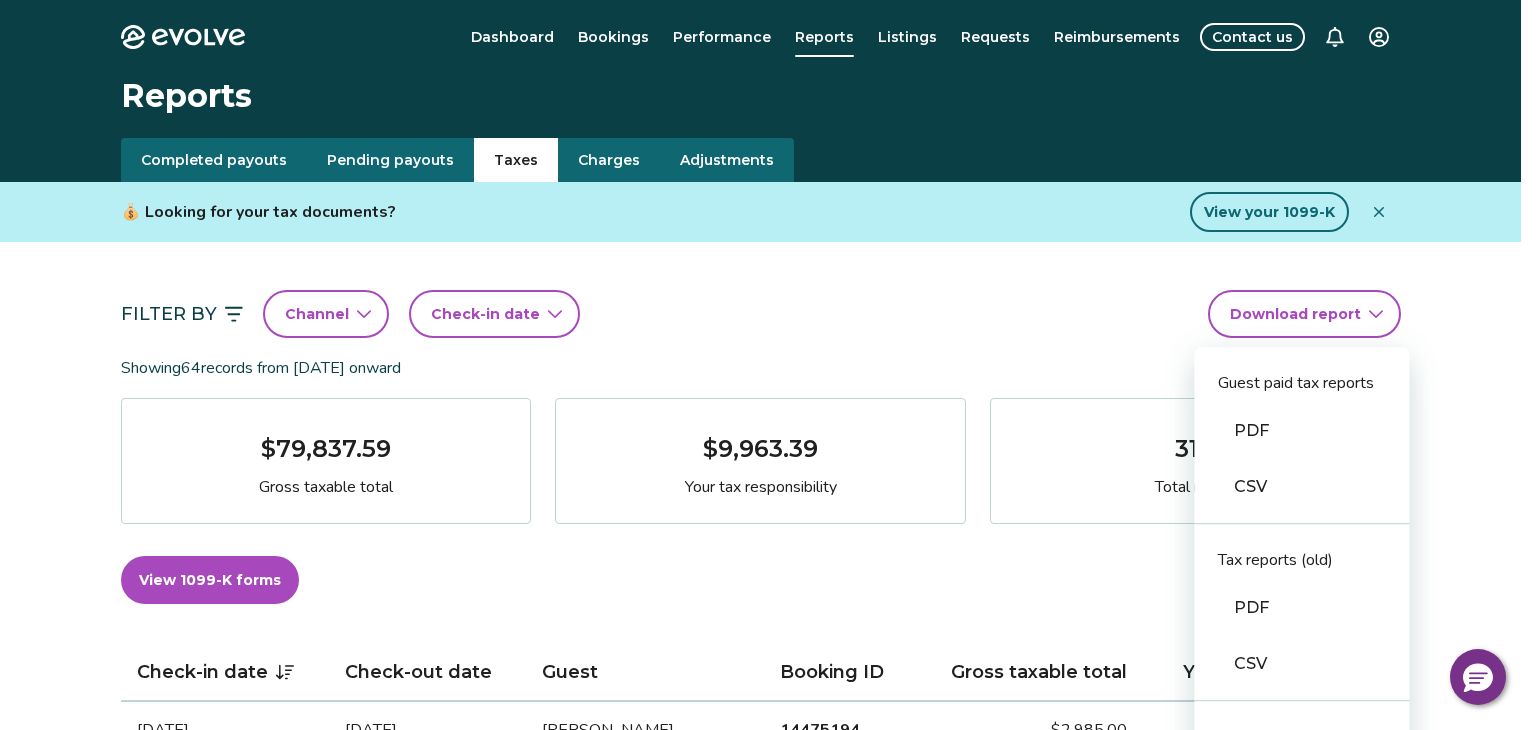click on "CSV" at bounding box center [1301, 487] 